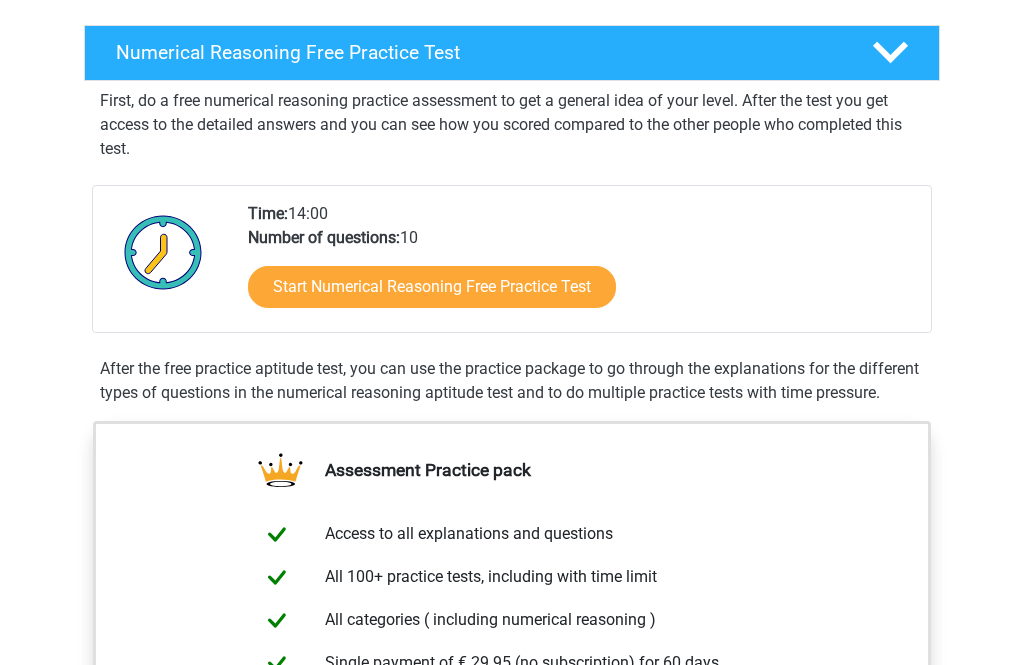 scroll, scrollTop: 311, scrollLeft: 0, axis: vertical 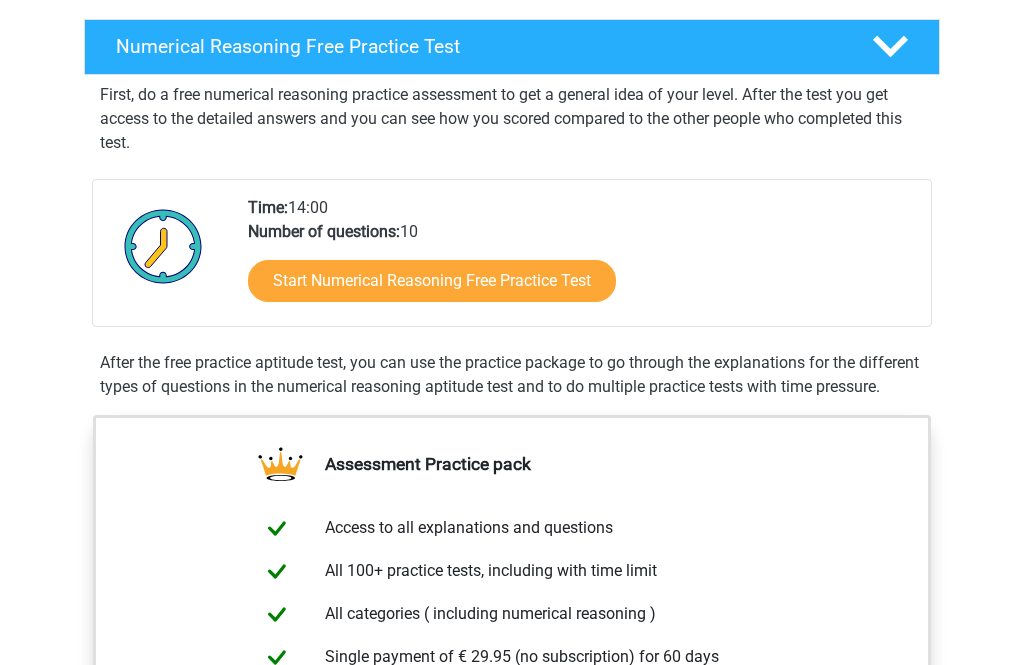click on "Start Numerical Reasoning
Free Practice Test" at bounding box center (432, 281) 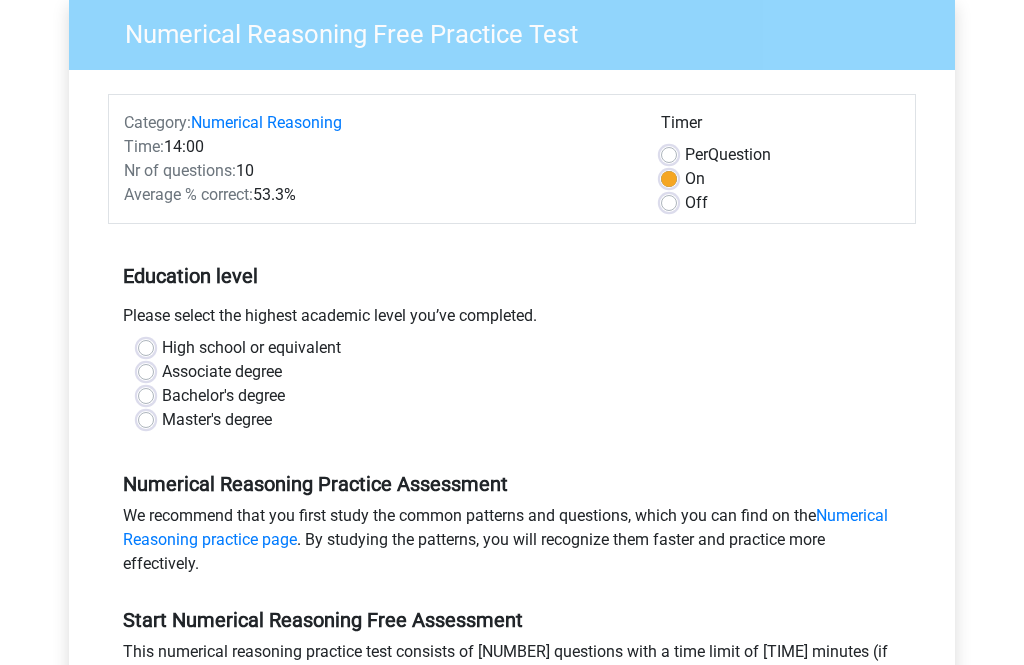 scroll, scrollTop: 165, scrollLeft: 0, axis: vertical 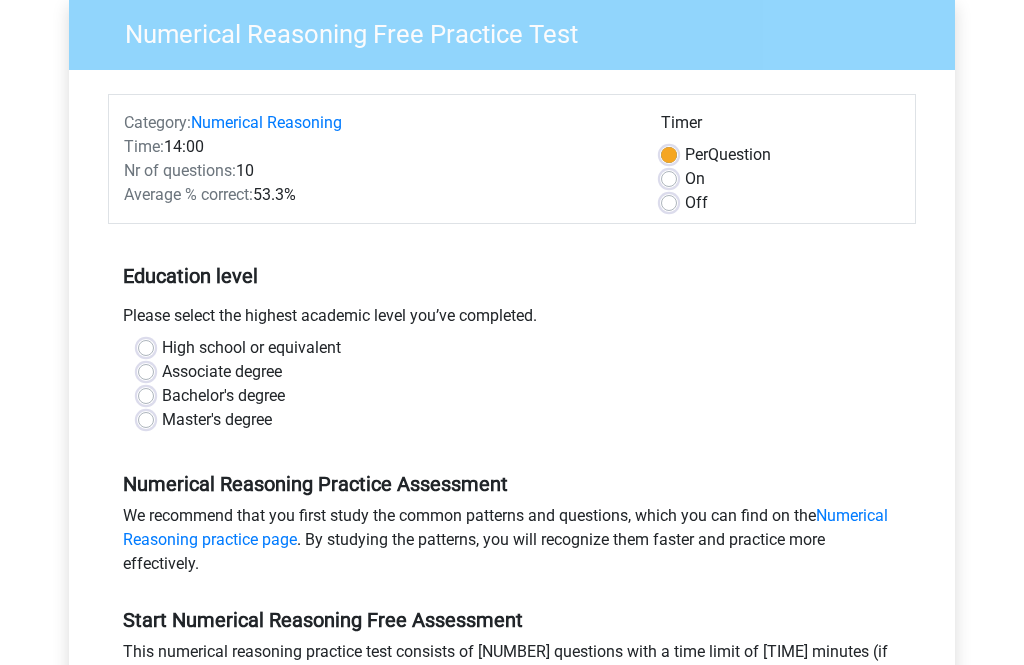 click on "On" at bounding box center (695, 180) 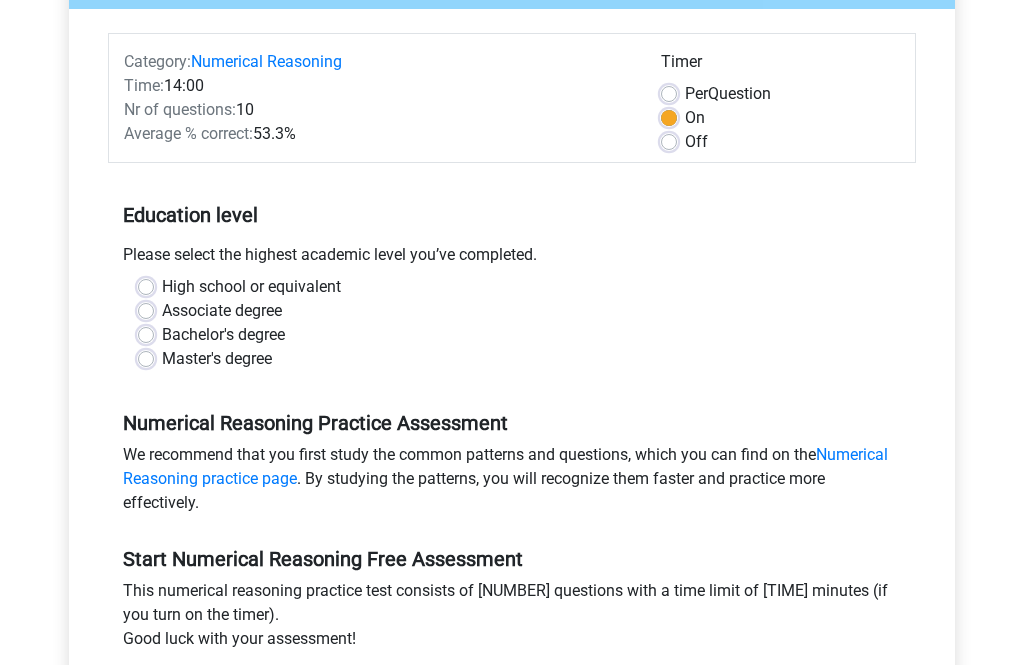 scroll, scrollTop: 225, scrollLeft: 0, axis: vertical 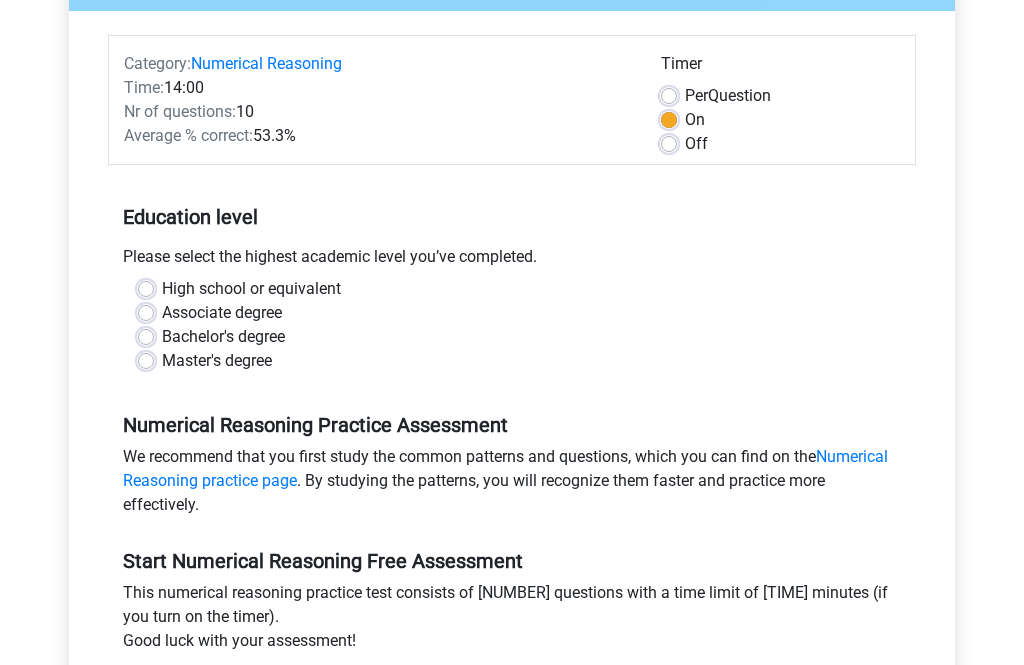 click on "Per  Question" at bounding box center (728, 96) 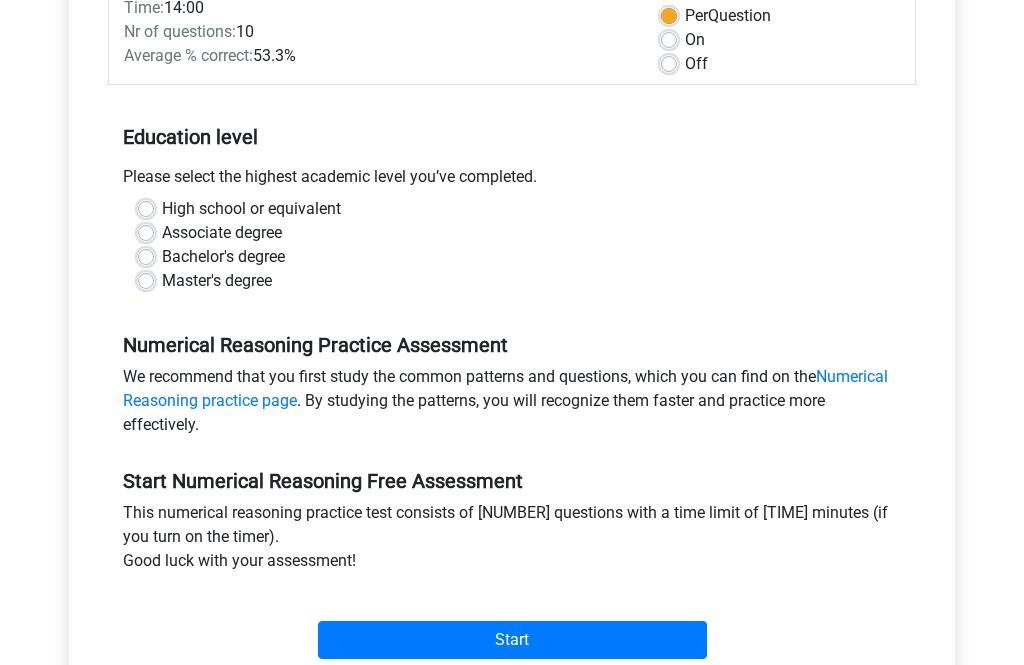 scroll, scrollTop: 305, scrollLeft: 0, axis: vertical 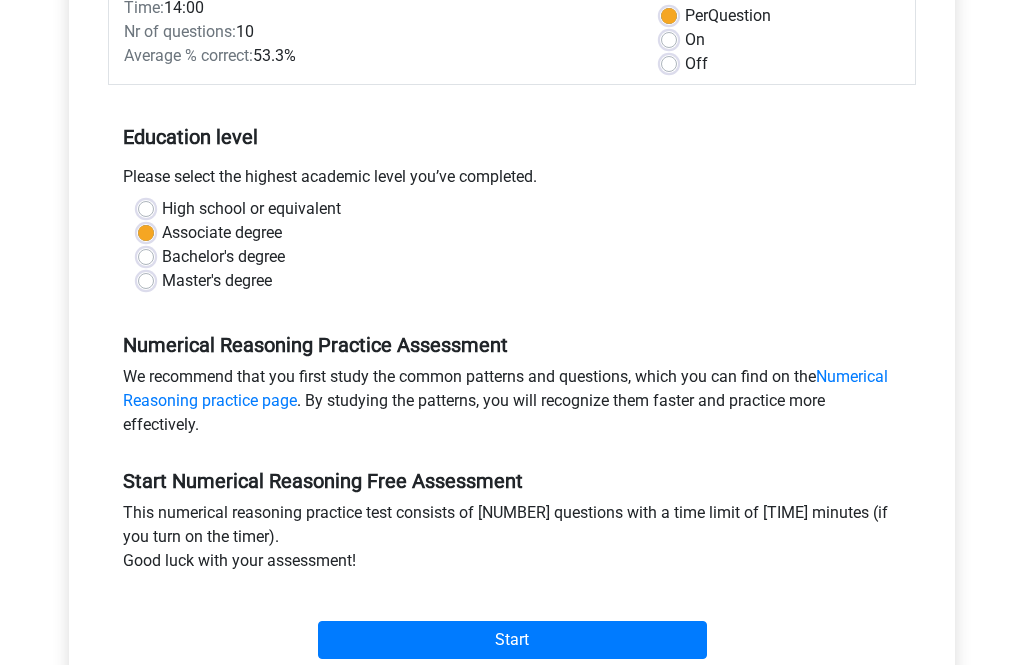 click on "High school or equivalent" at bounding box center (251, 209) 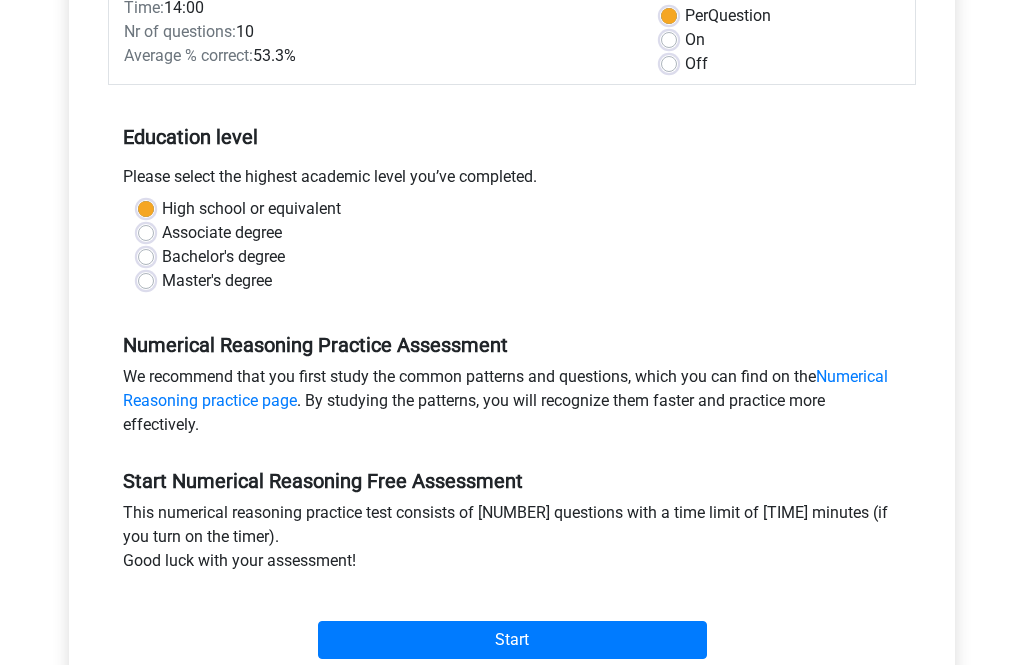 click on "Start" at bounding box center (512, 640) 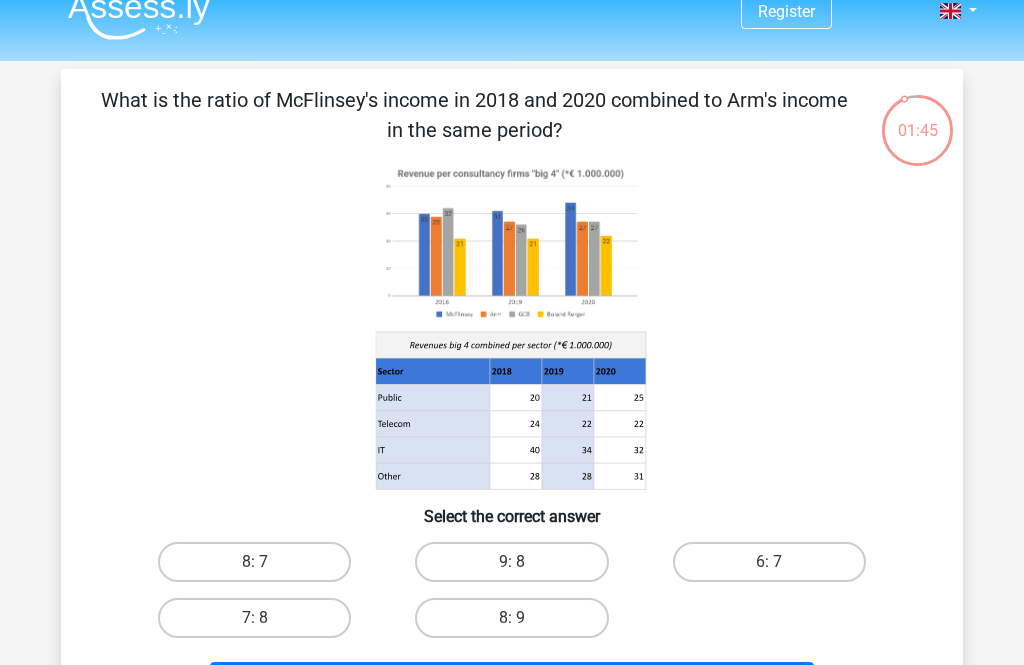 scroll, scrollTop: 23, scrollLeft: 0, axis: vertical 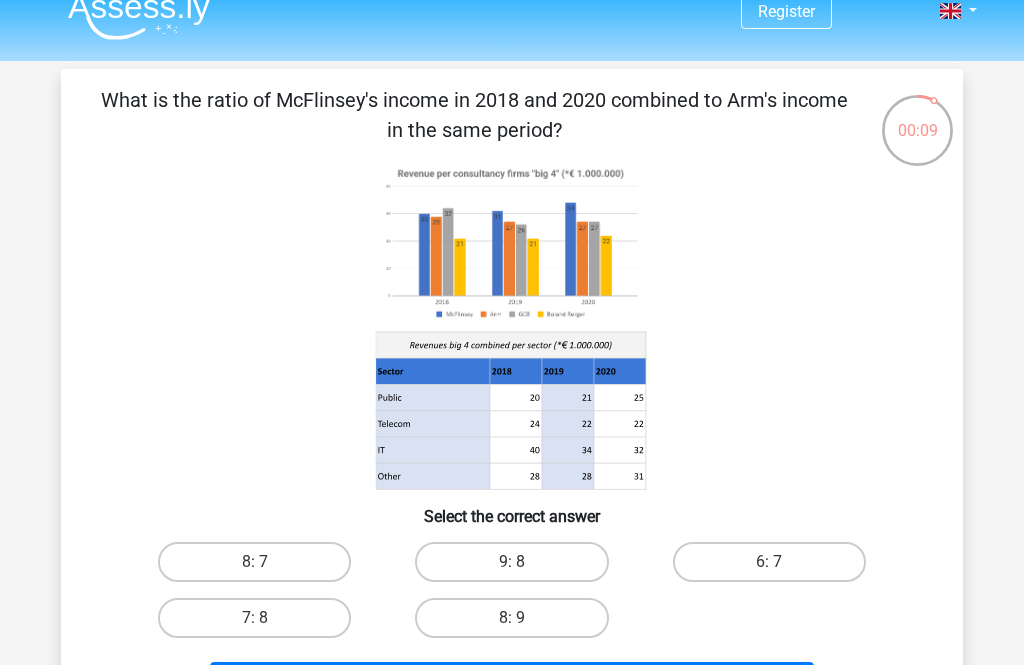 click on "9: 8" at bounding box center (511, 562) 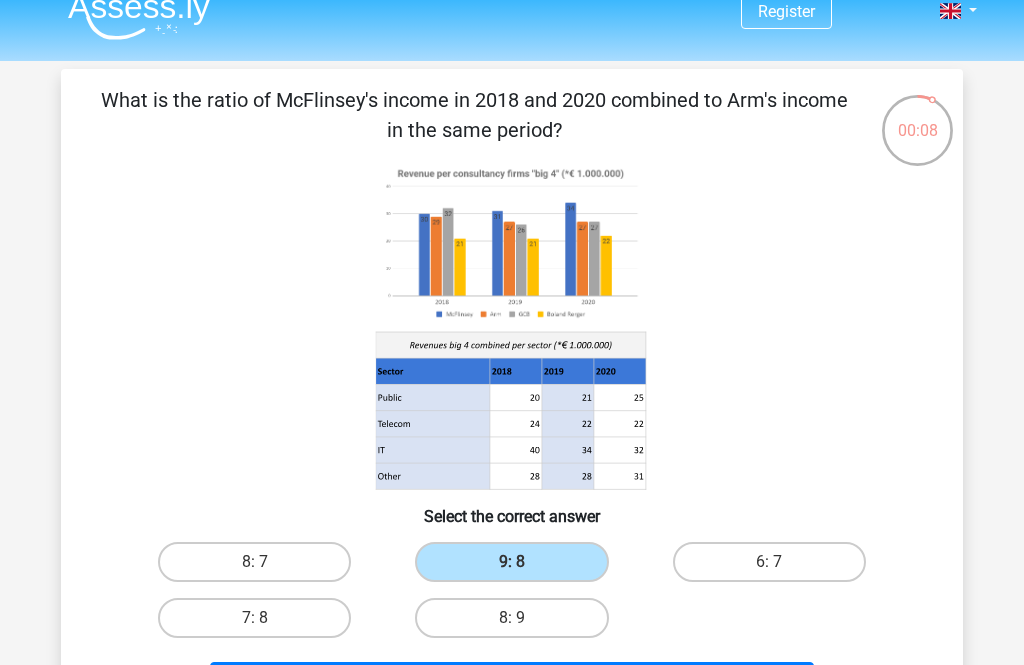 click on "Next Question" at bounding box center (512, 683) 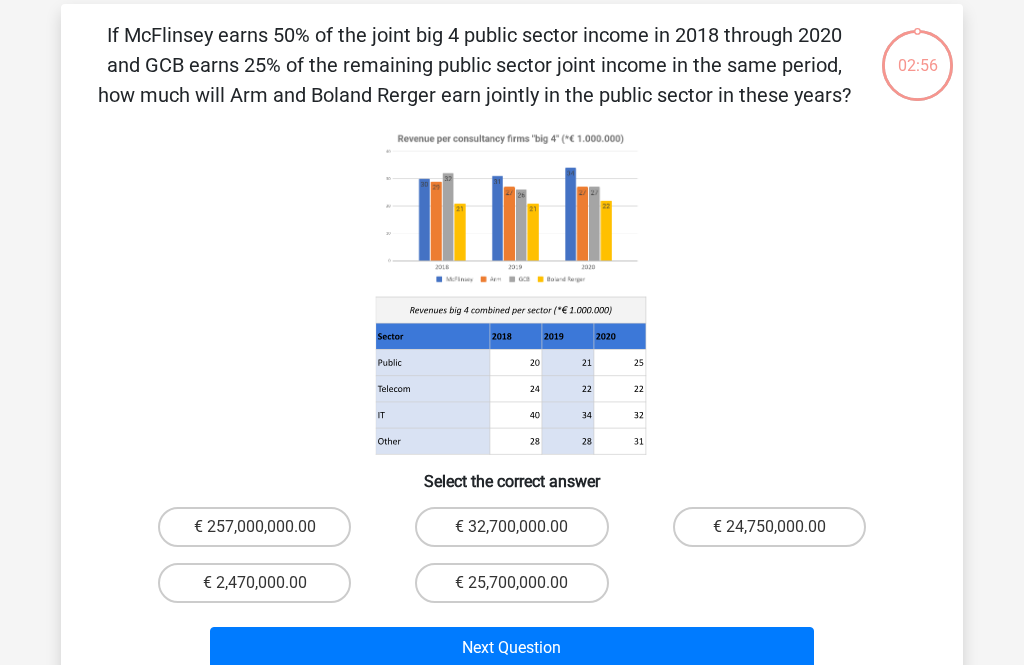 scroll, scrollTop: 92, scrollLeft: 0, axis: vertical 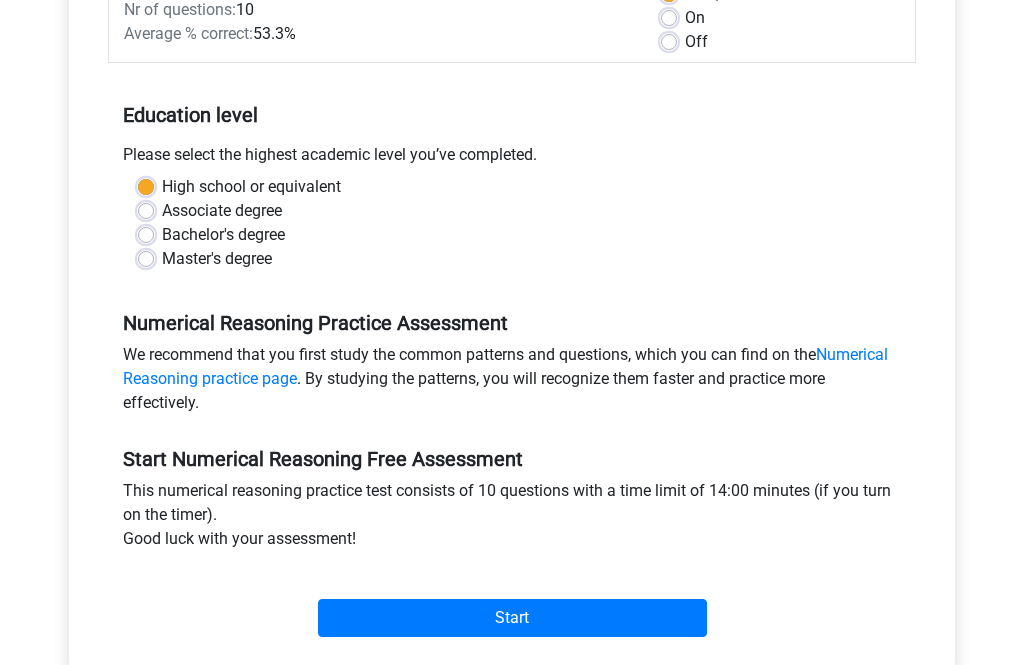 click on "Numerical Reasoning
practice page" at bounding box center (505, 366) 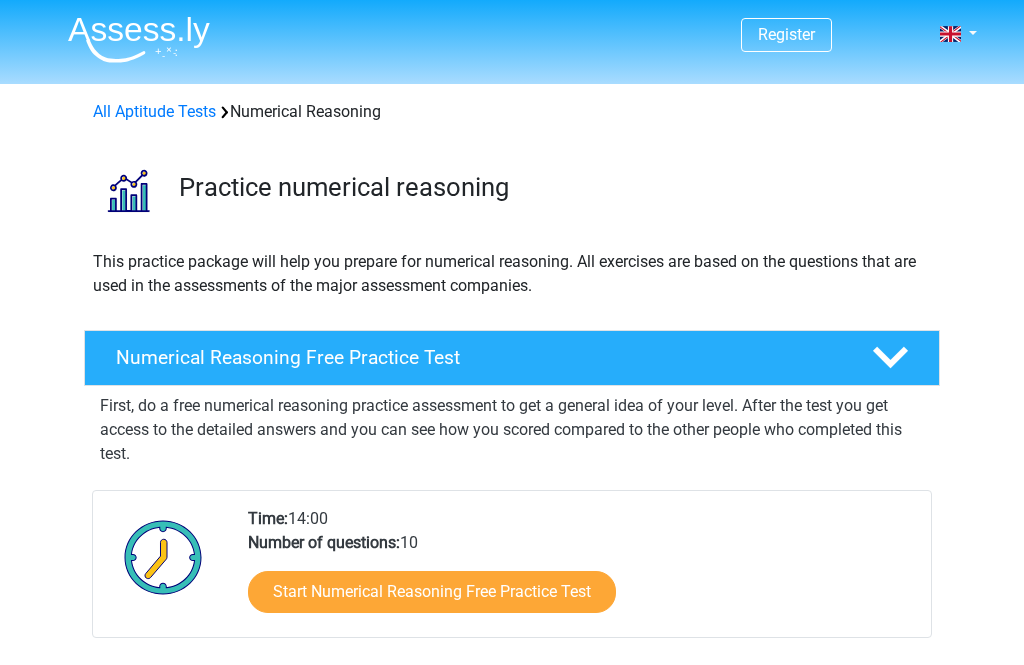 scroll, scrollTop: 0, scrollLeft: 0, axis: both 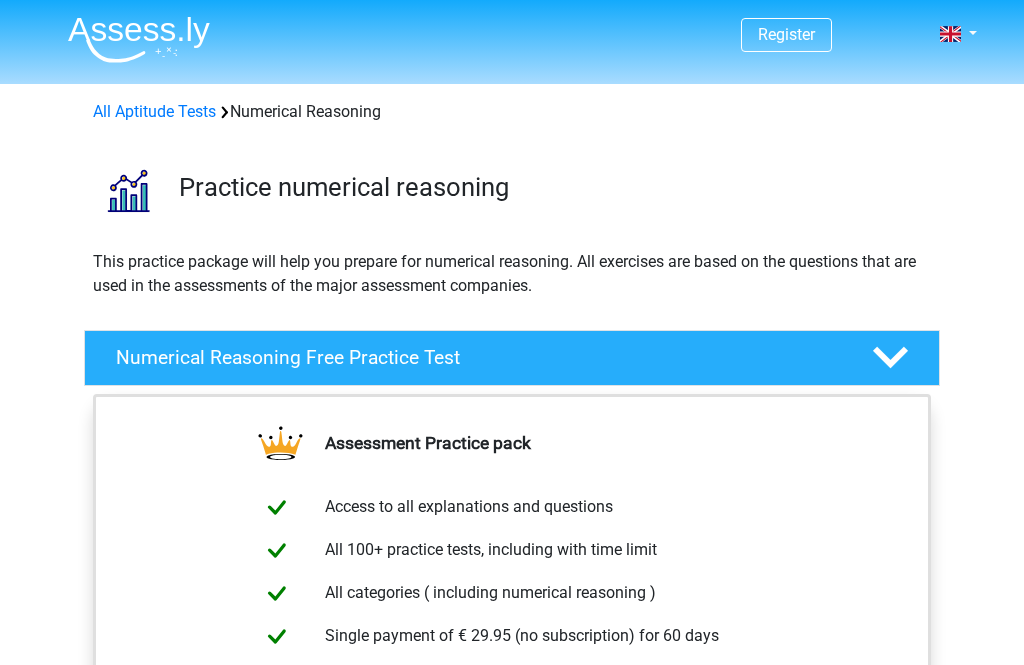 click at bounding box center [889, 357] 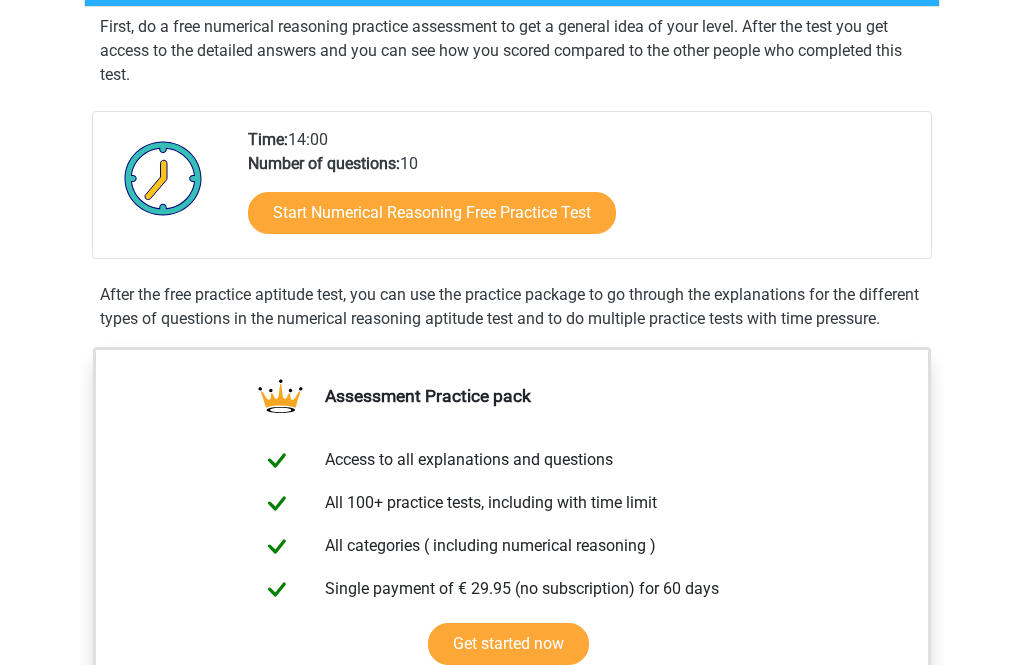 scroll, scrollTop: 377, scrollLeft: 0, axis: vertical 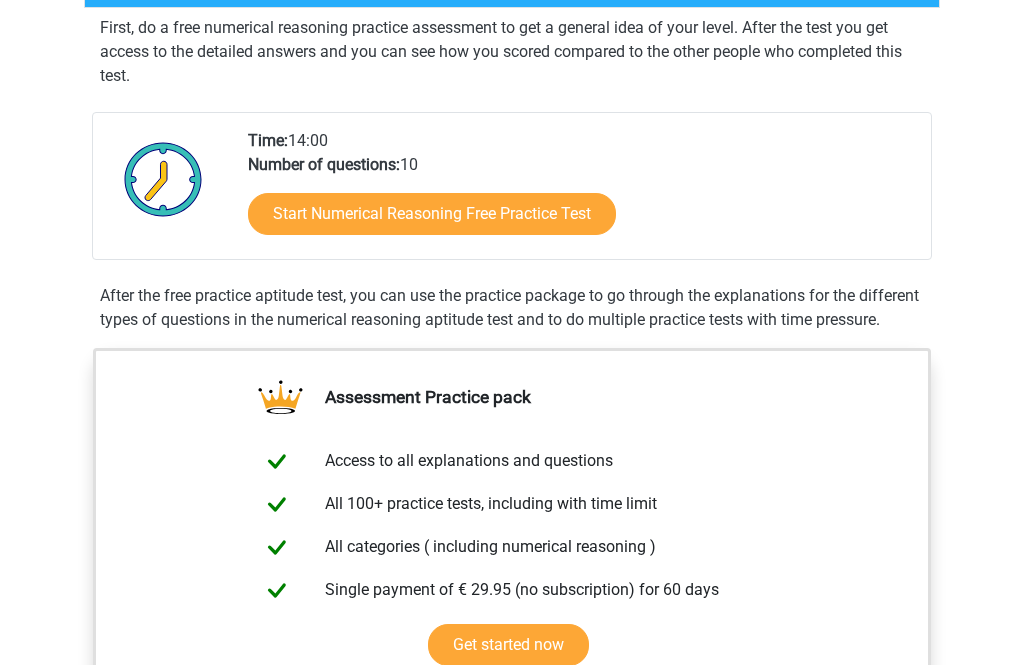click on "Start Numerical Reasoning
Free Practice Test" at bounding box center [432, 215] 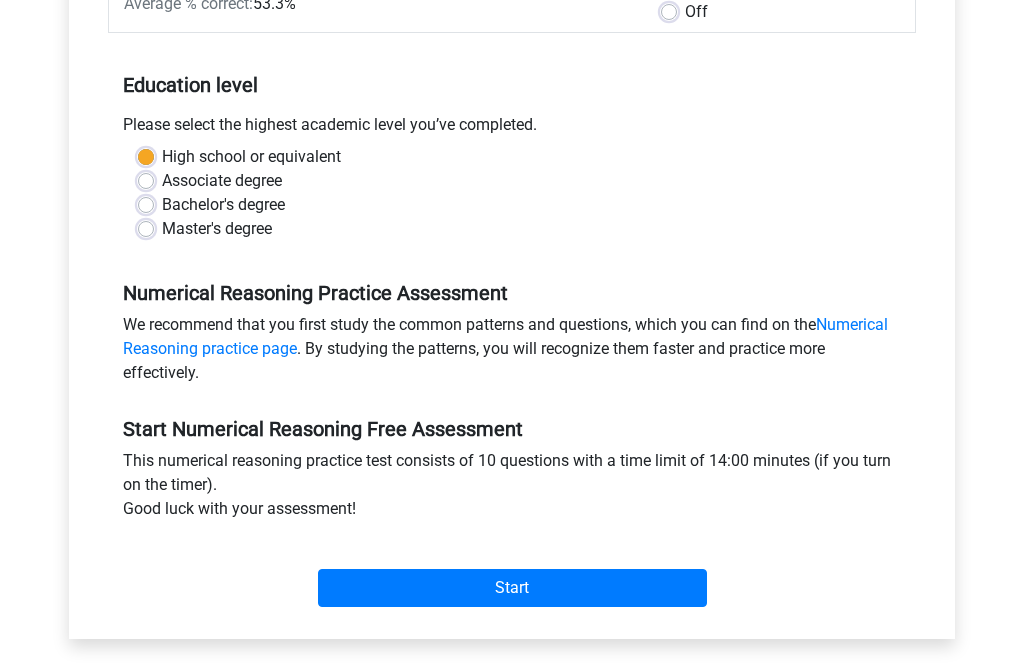 scroll, scrollTop: 357, scrollLeft: 0, axis: vertical 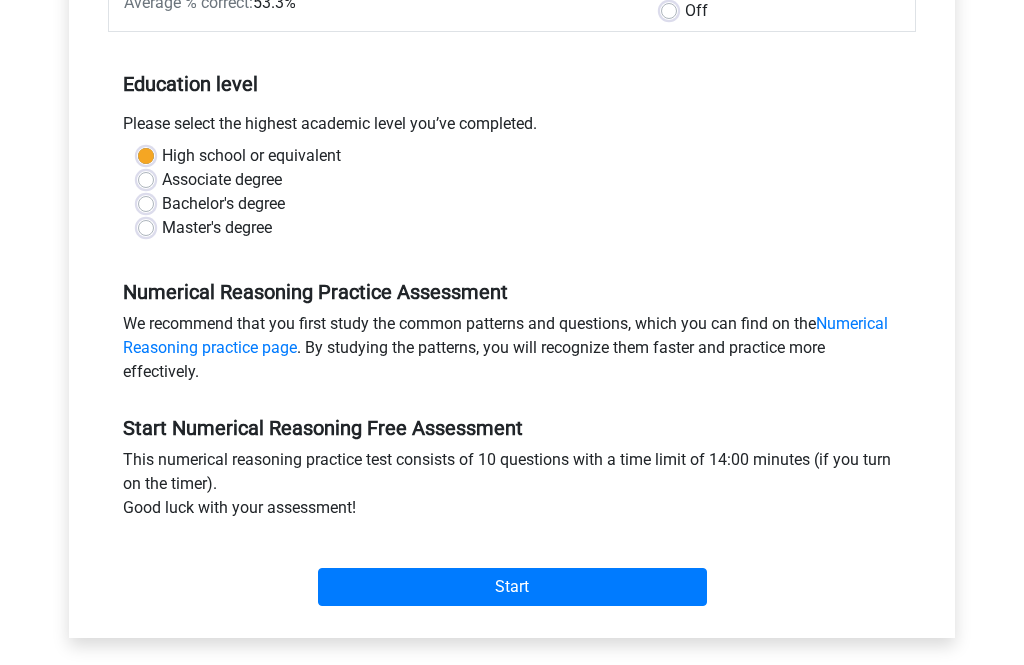click on "Start" at bounding box center (512, 588) 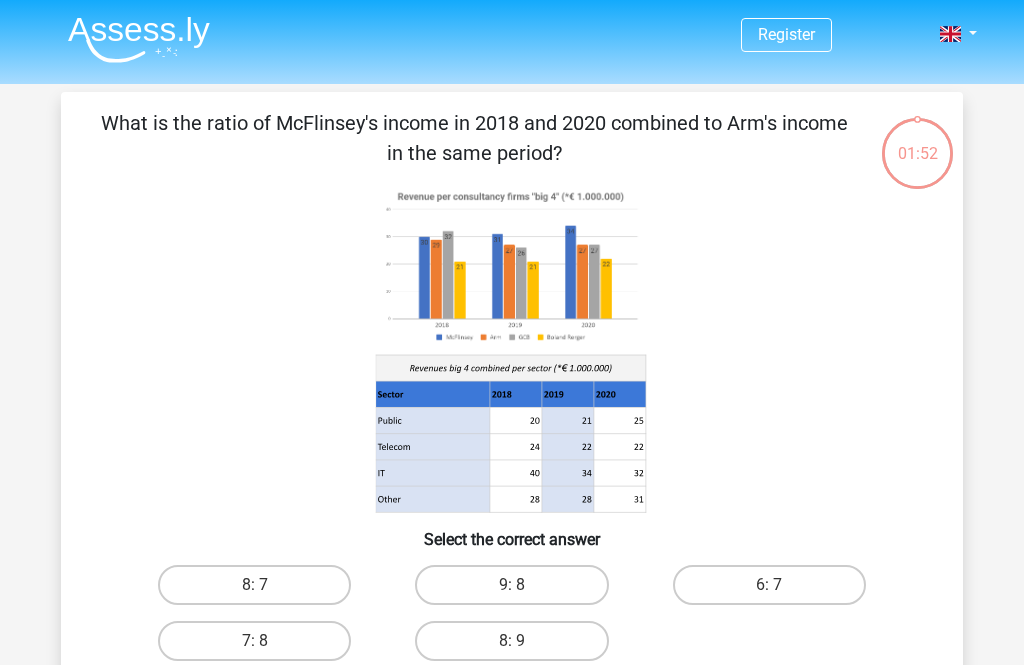 scroll, scrollTop: 0, scrollLeft: 0, axis: both 